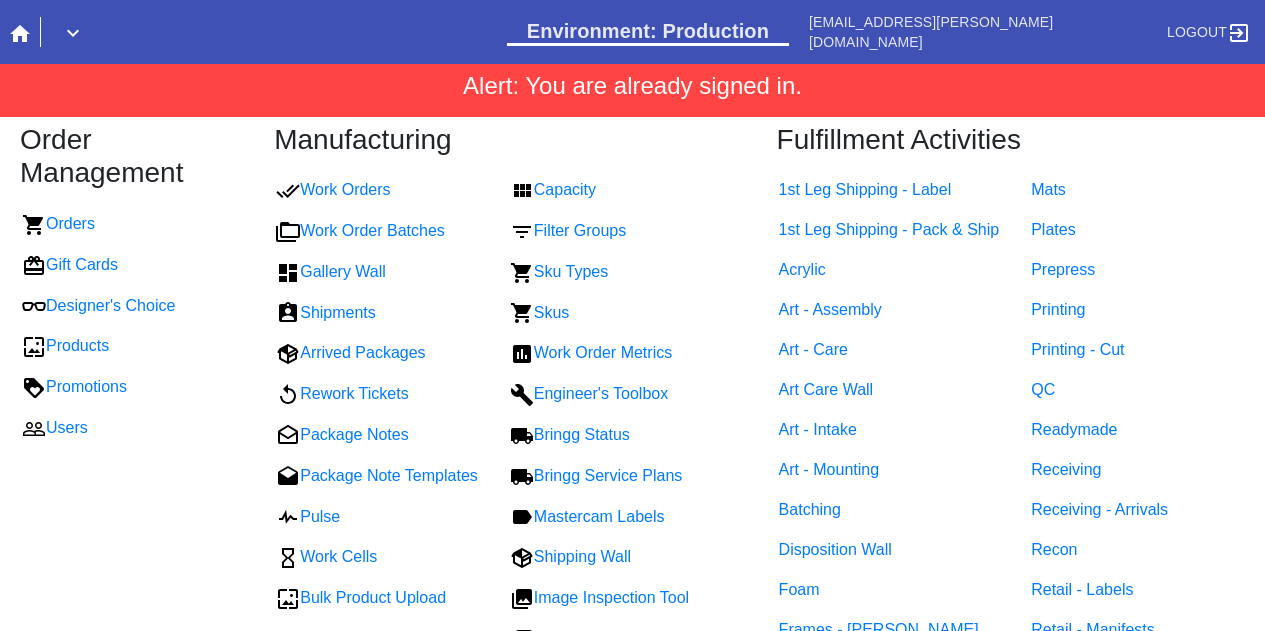scroll, scrollTop: 0, scrollLeft: 0, axis: both 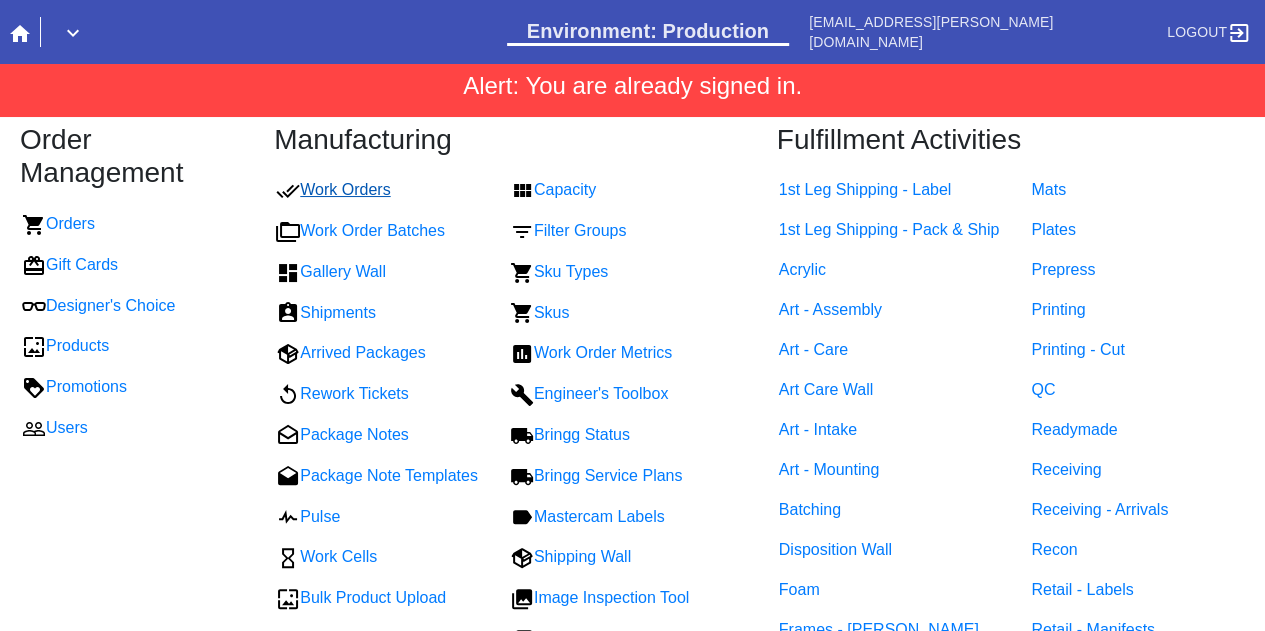 click on "Work Orders" at bounding box center [333, 189] 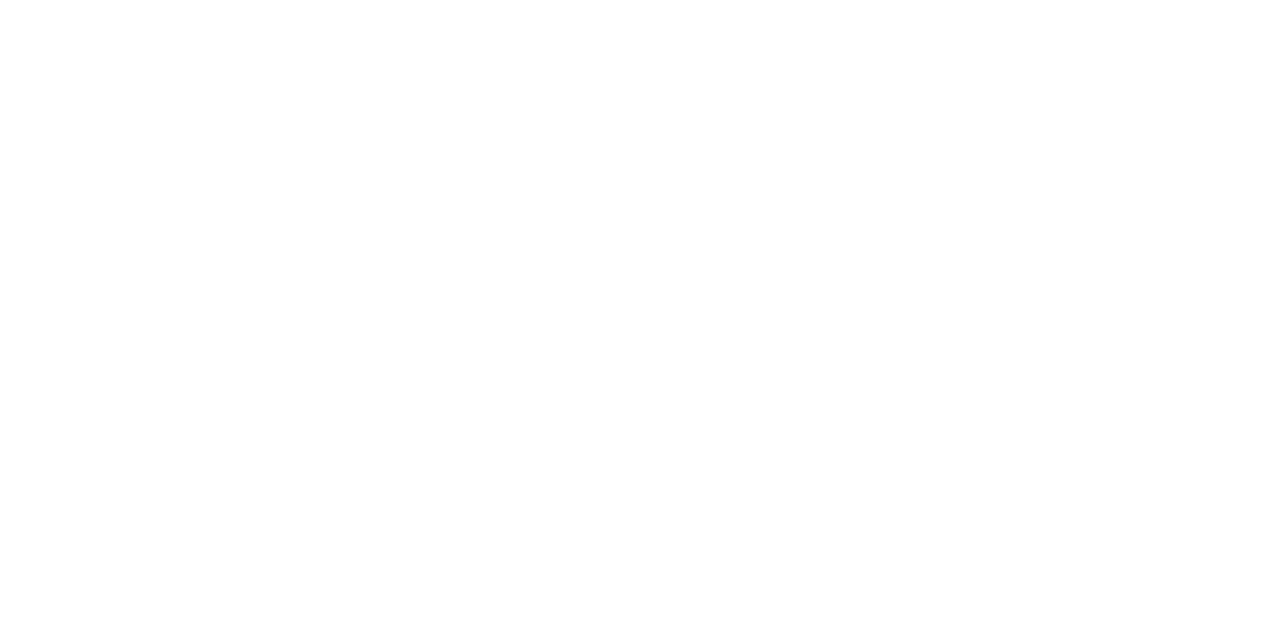 scroll, scrollTop: 0, scrollLeft: 0, axis: both 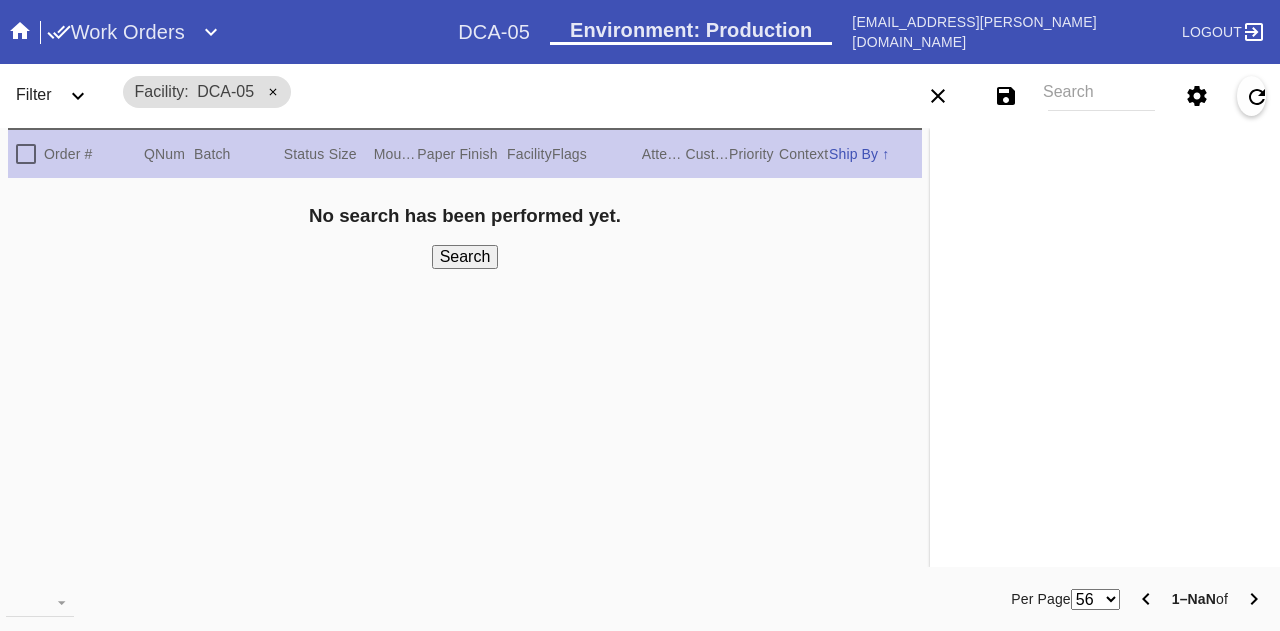 click on "Search" at bounding box center [1101, 96] 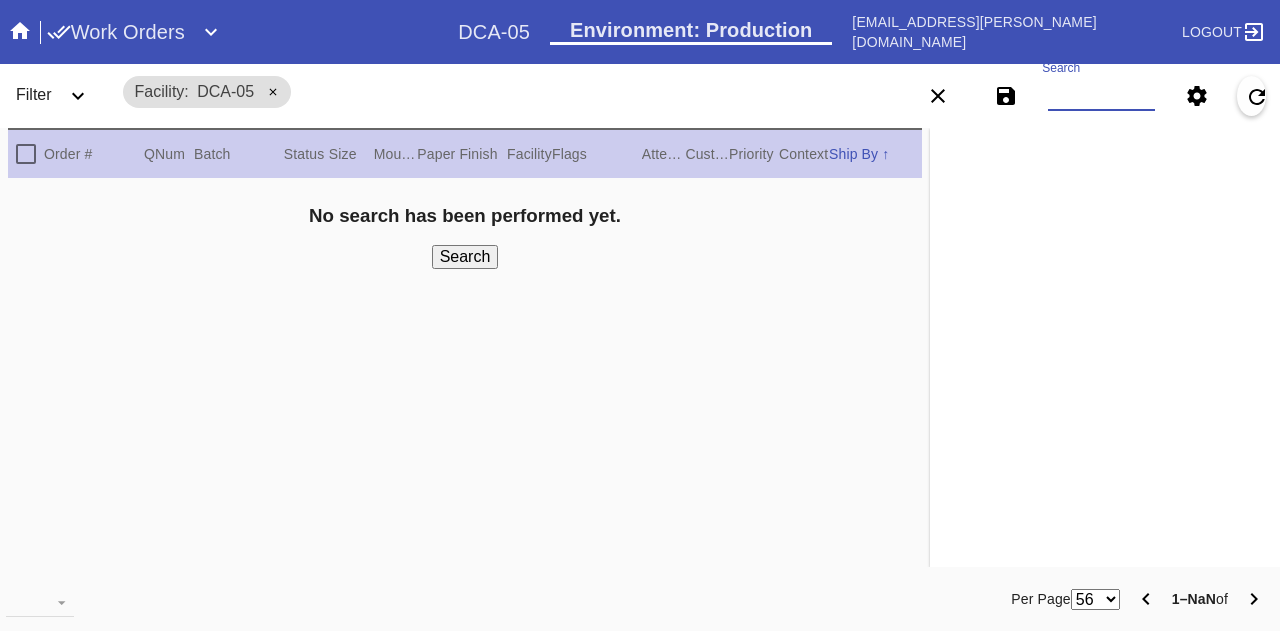 click on "Search" at bounding box center [1101, 96] 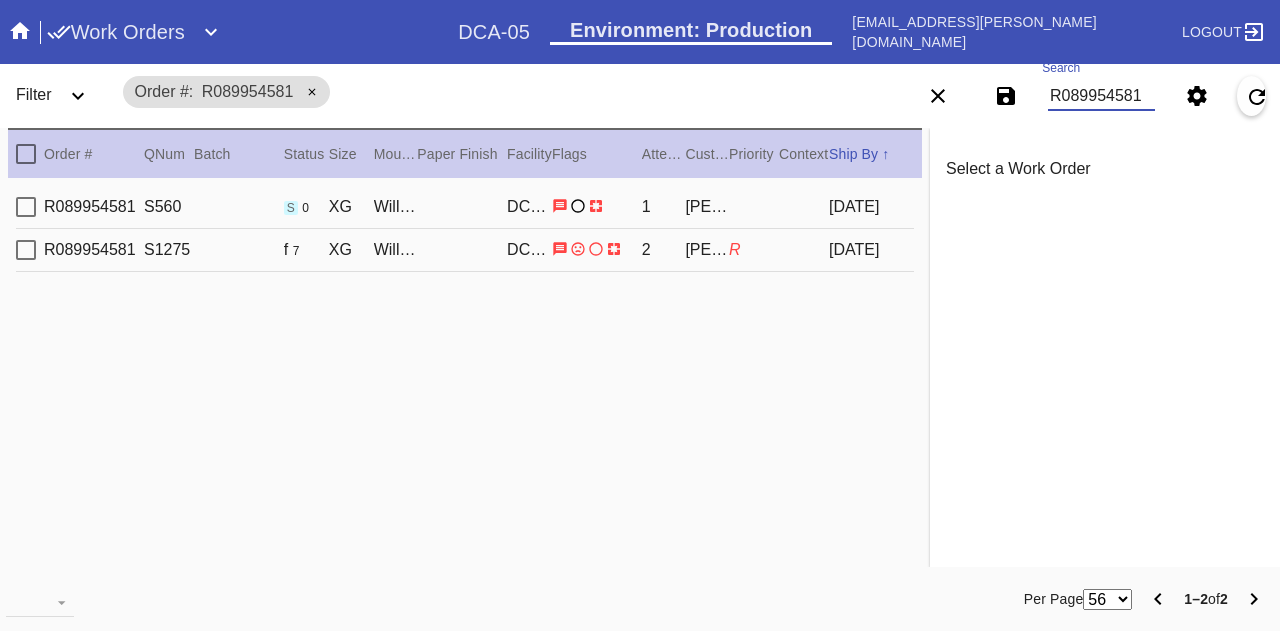 type on "R089954581" 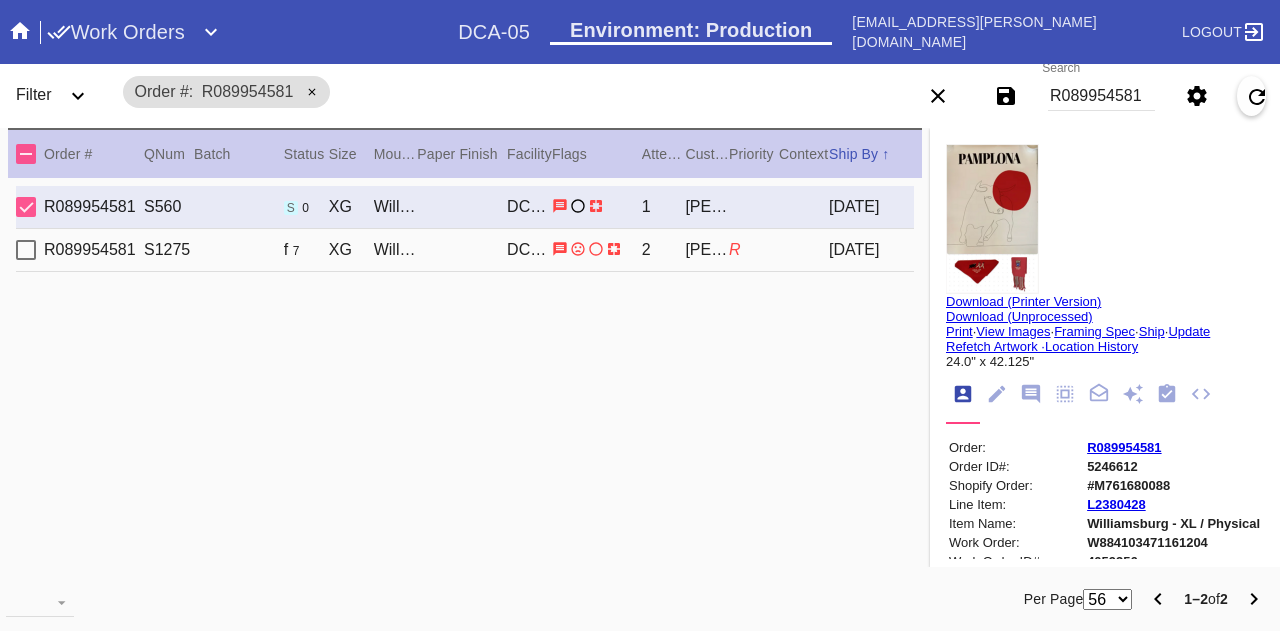 click 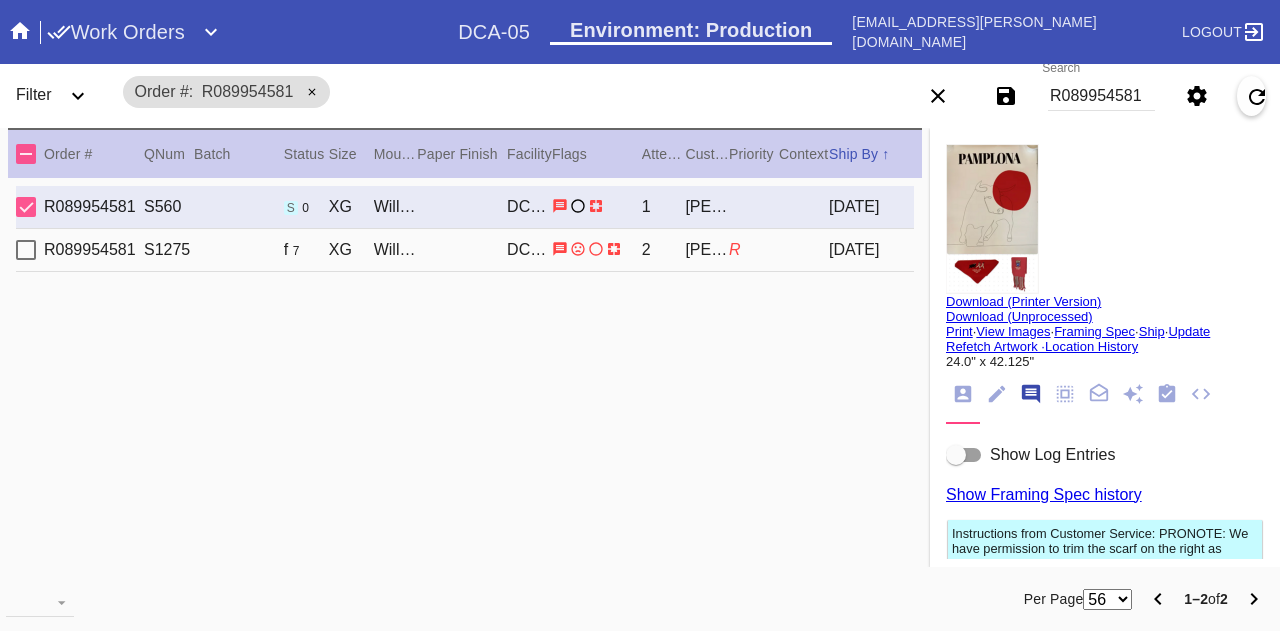 scroll, scrollTop: 122, scrollLeft: 0, axis: vertical 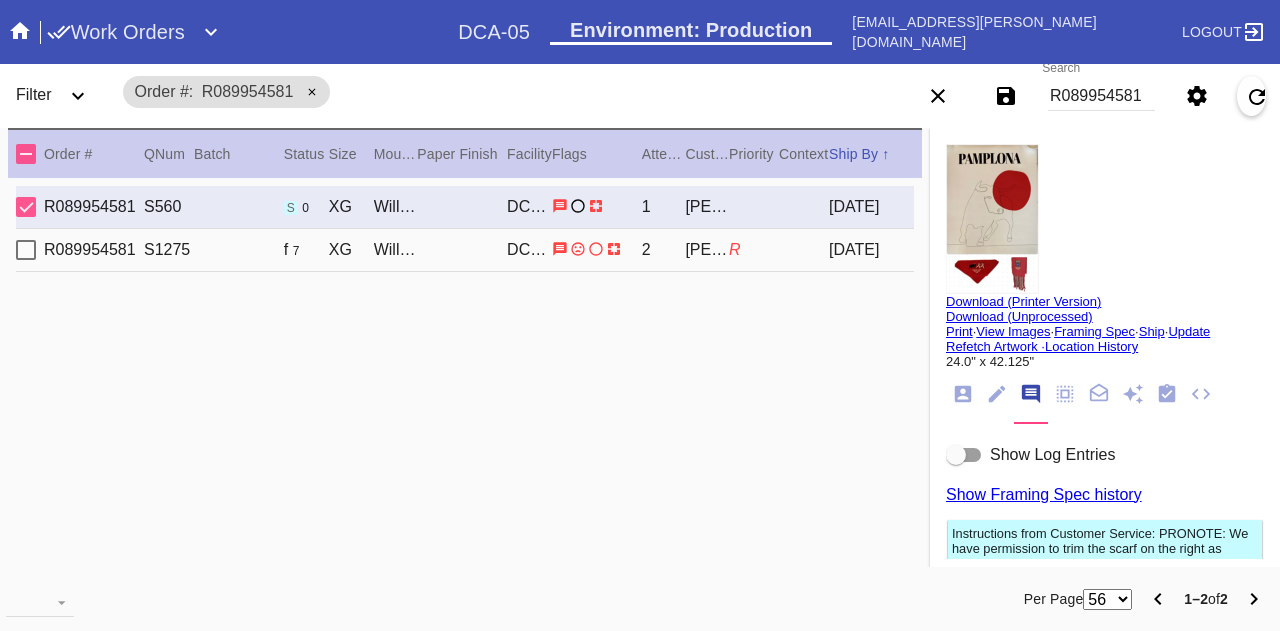 click on "Show Log Entries" at bounding box center [1052, 455] 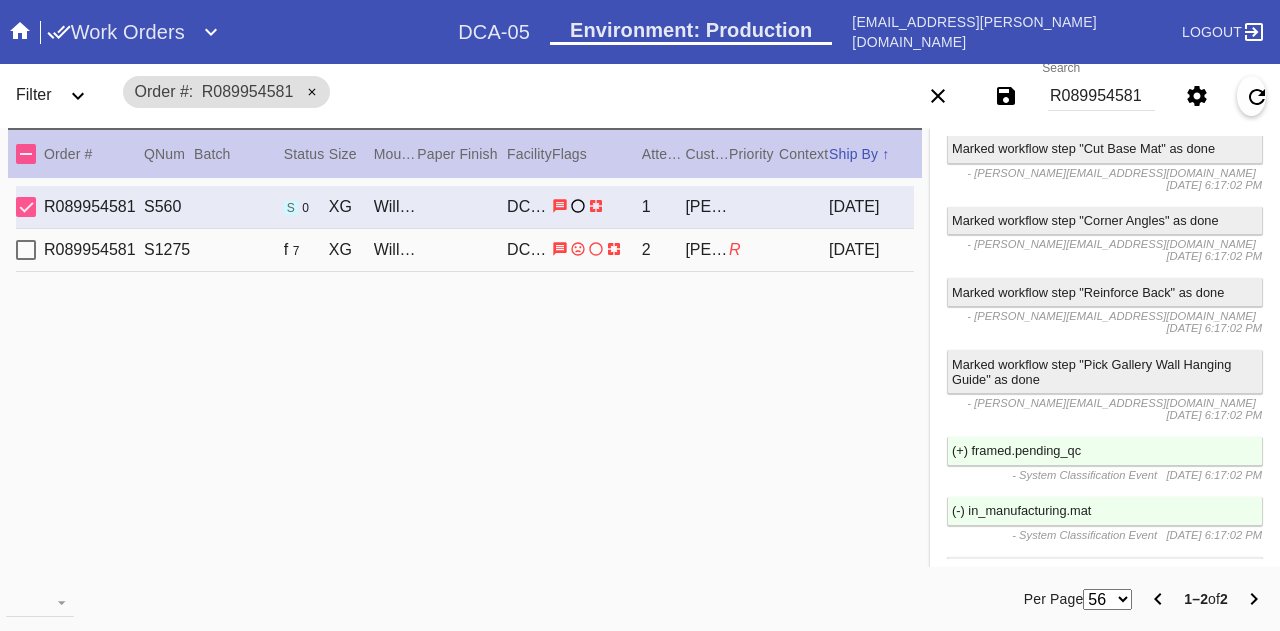 scroll, scrollTop: 7568, scrollLeft: 0, axis: vertical 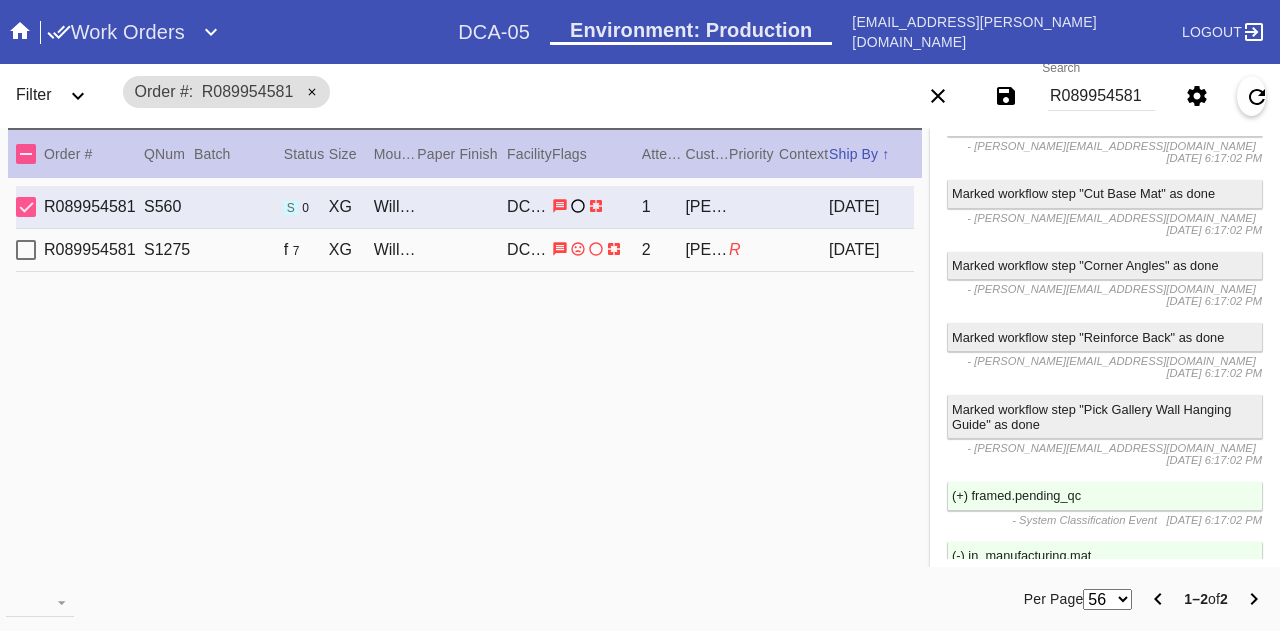 click on "Marked workflow step "Build Completed Art" as done" at bounding box center (1105, 759) 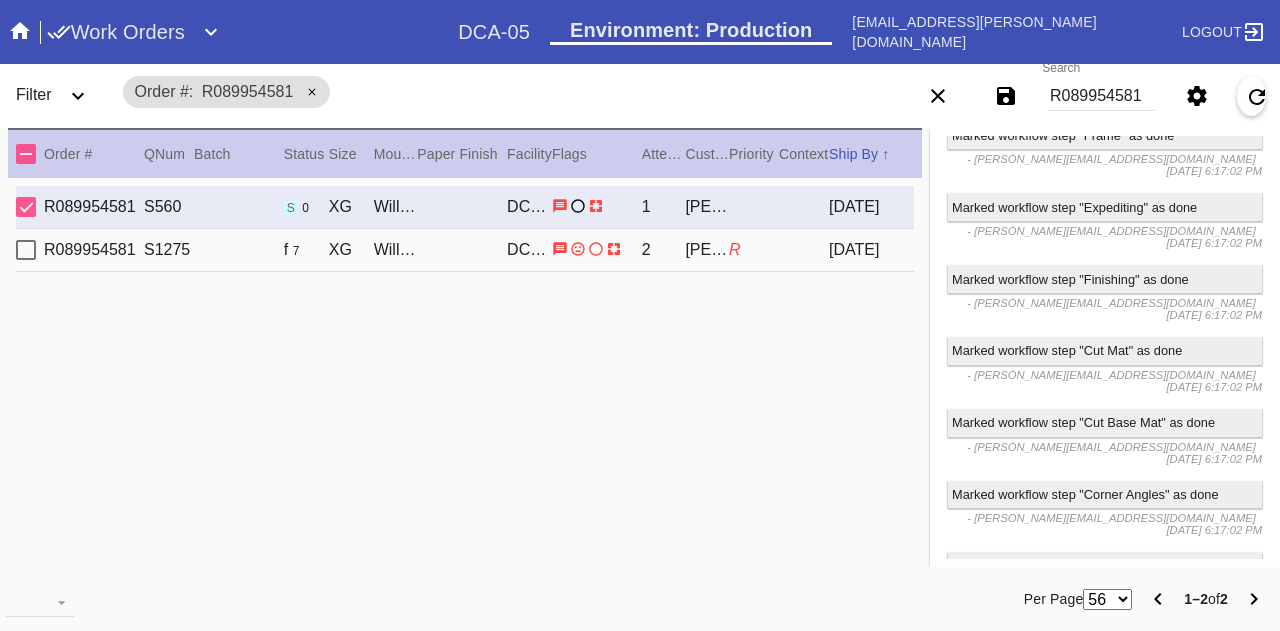 scroll, scrollTop: 7338, scrollLeft: 0, axis: vertical 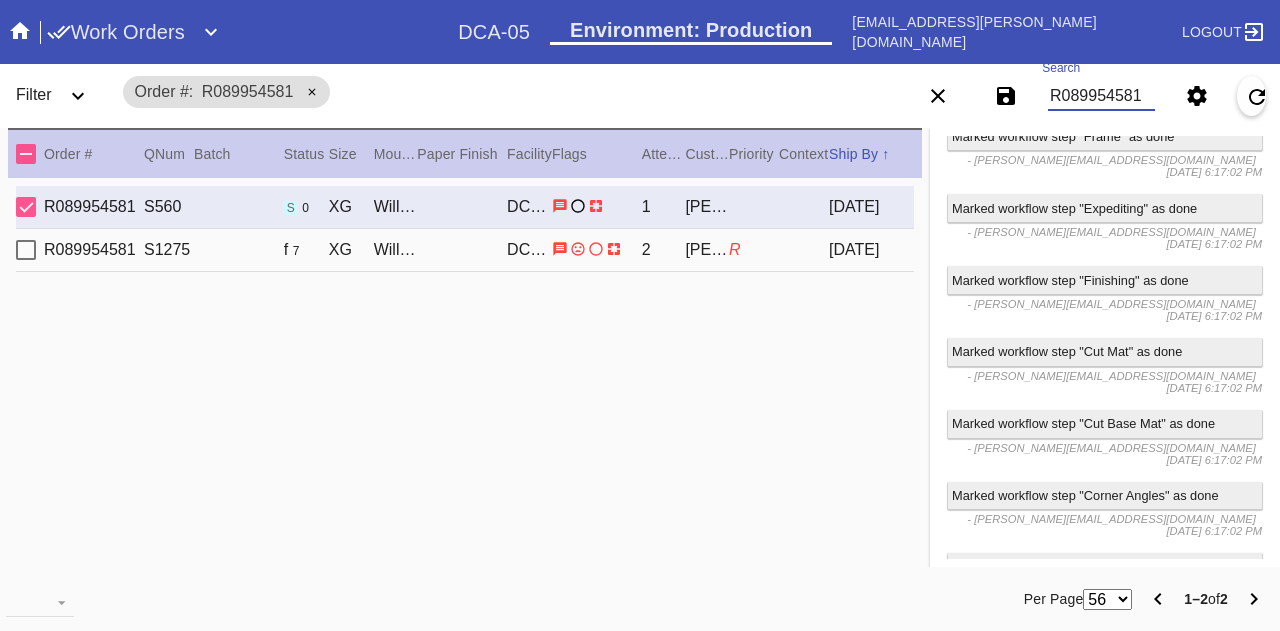 click on "R089954581" at bounding box center (1101, 96) 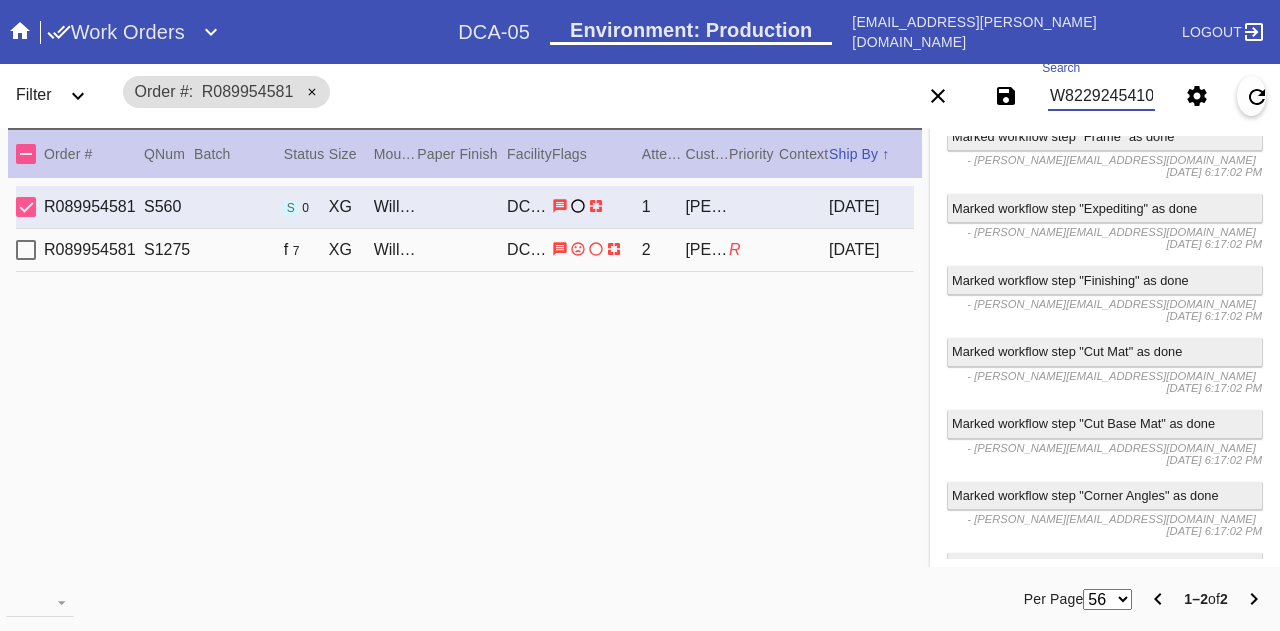 scroll, scrollTop: 0, scrollLeft: 45, axis: horizontal 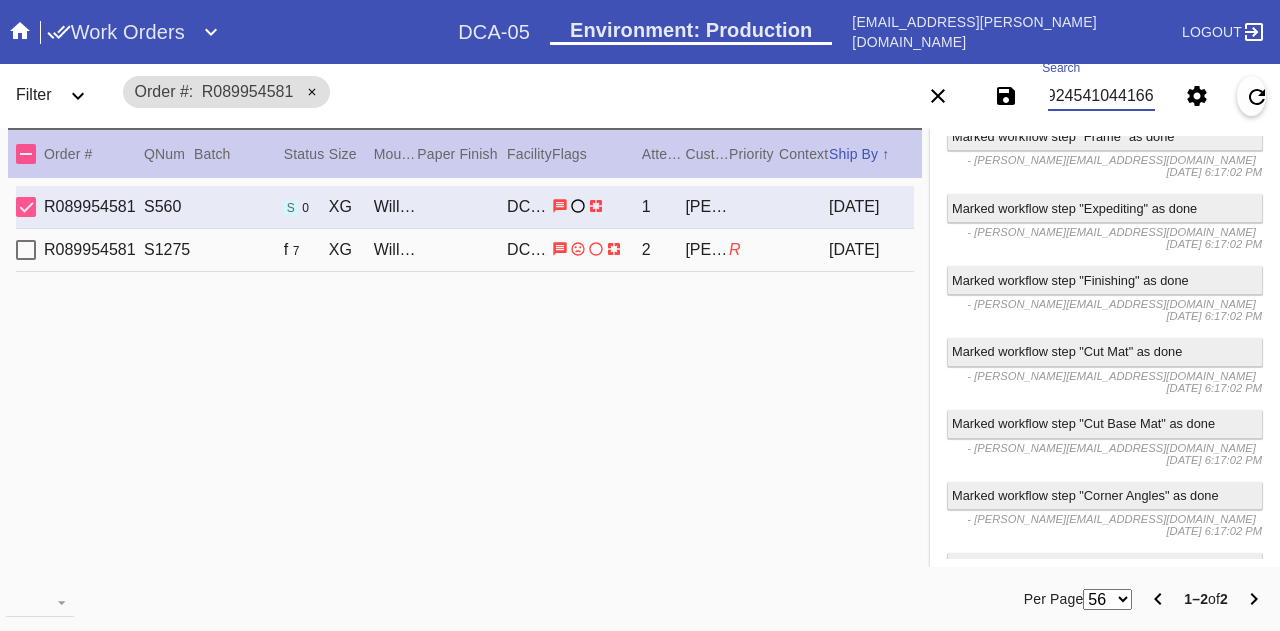 type on "W822924541044166" 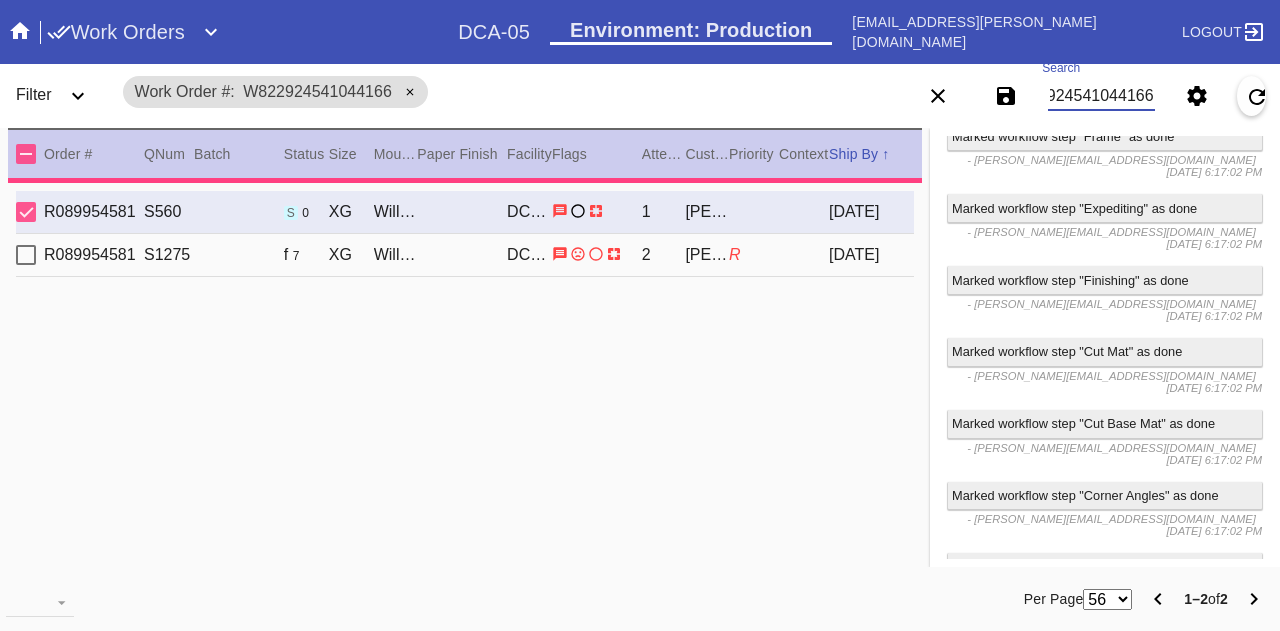 scroll, scrollTop: 0, scrollLeft: 0, axis: both 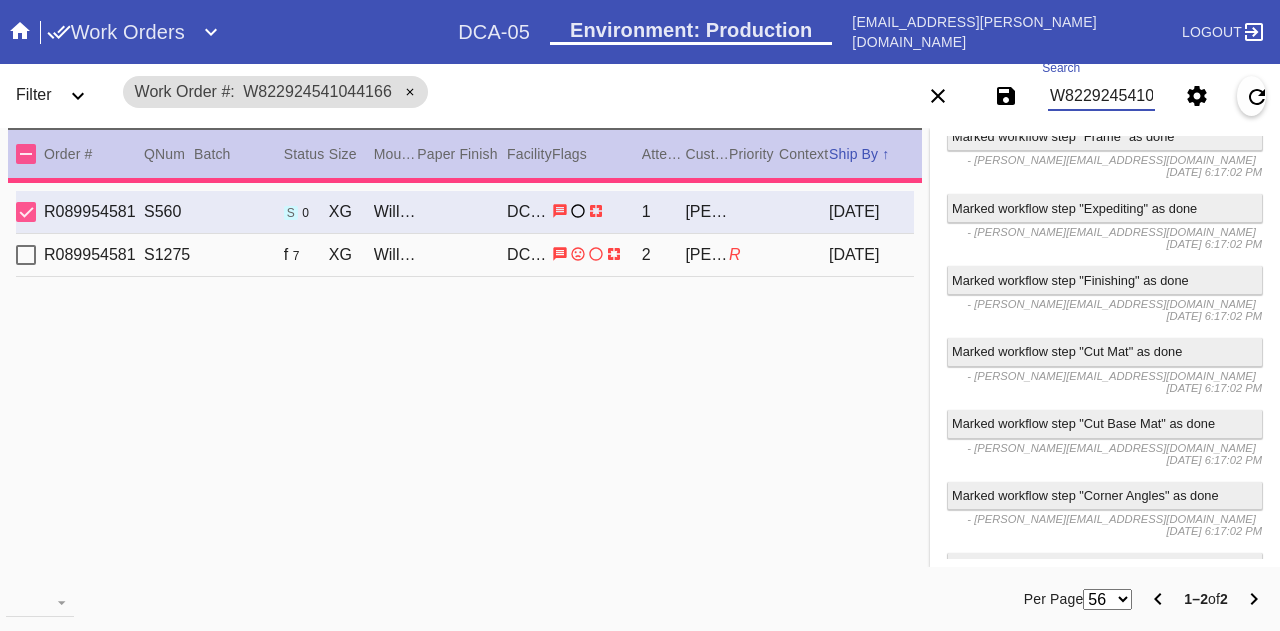 type on "0.0" 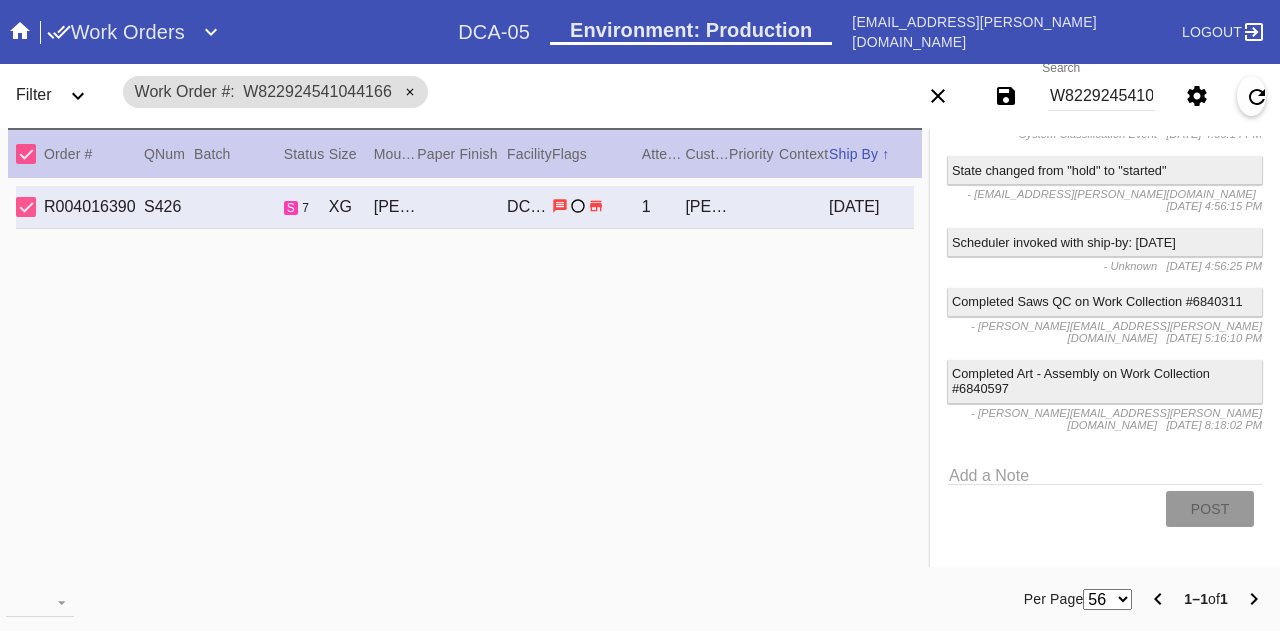 scroll, scrollTop: 3550, scrollLeft: 0, axis: vertical 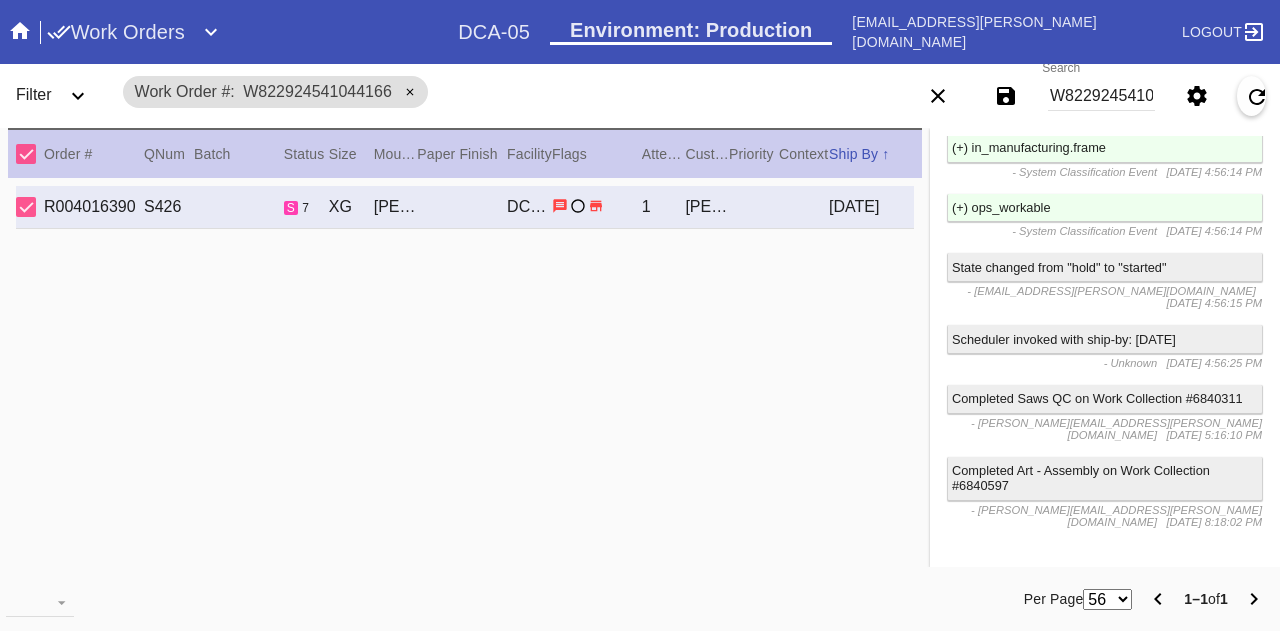 click on "Order #  QNum Batch  Status
Size
↑
↓
Moulding / Mat Paper Finish  Facility Flags Attempt Customer
Priority
↑
↓
Context
Ship By
↑
↓
R004016390 S426 s   7 XG [PERSON_NAME] Slim / No Mat DCA-05 1 [PERSON_NAME]
[DATE]" at bounding box center (465, 347) 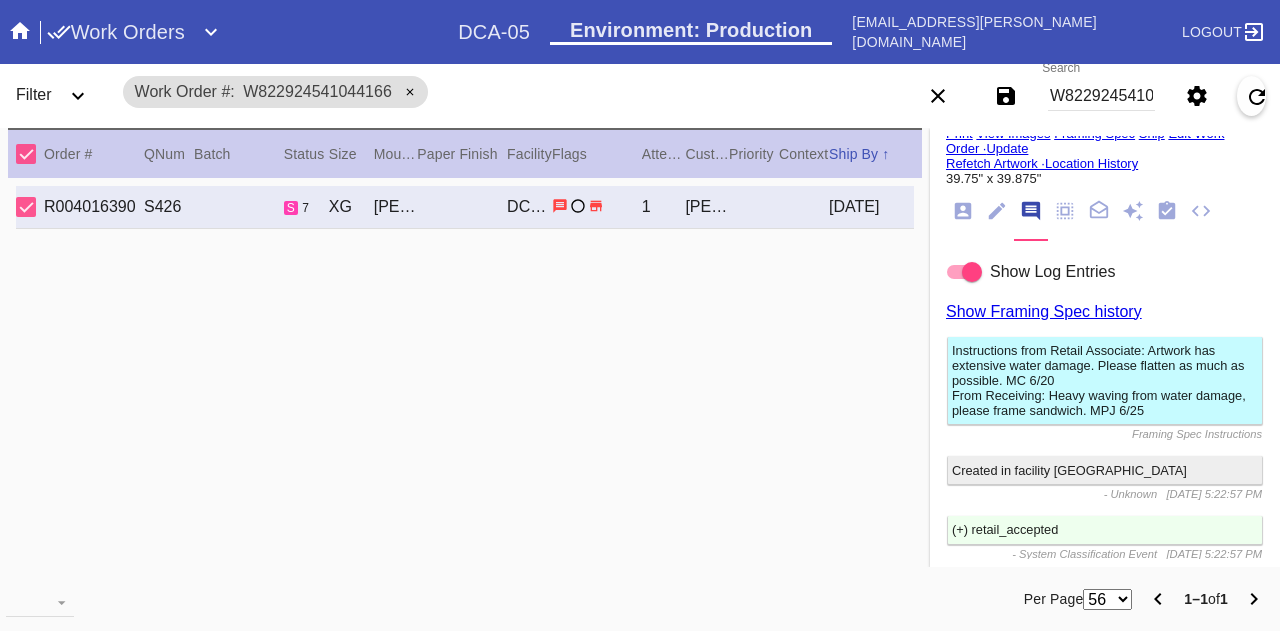 scroll, scrollTop: 0, scrollLeft: 0, axis: both 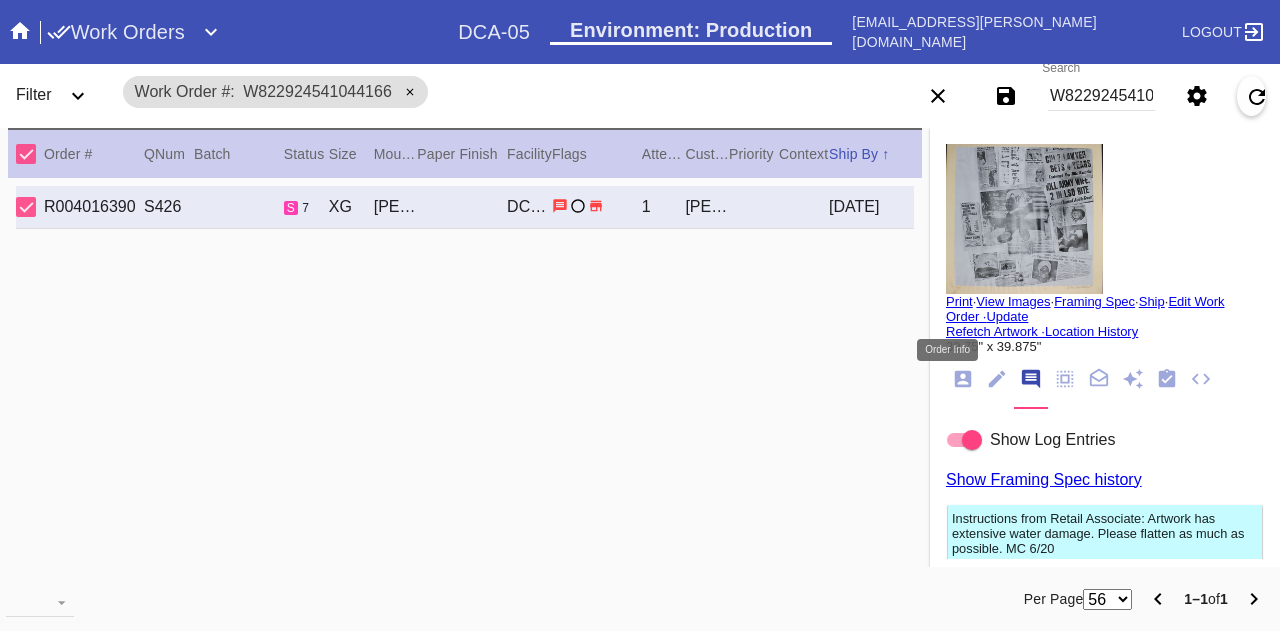 click 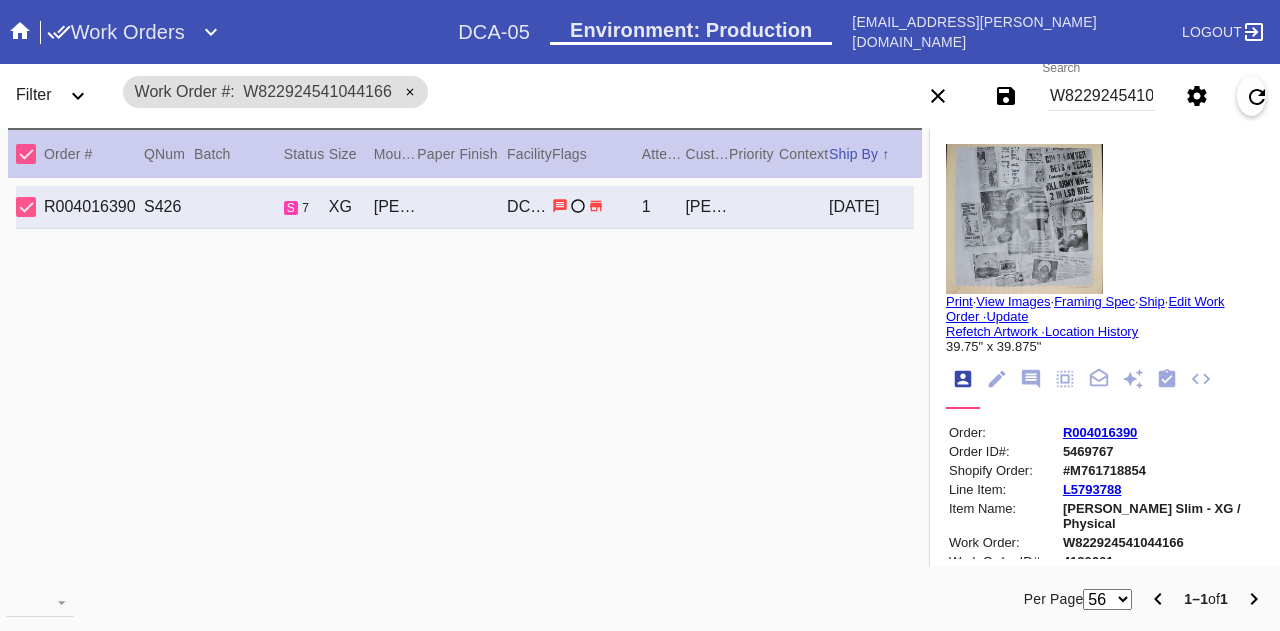 click on "R004016390" at bounding box center [1162, 432] 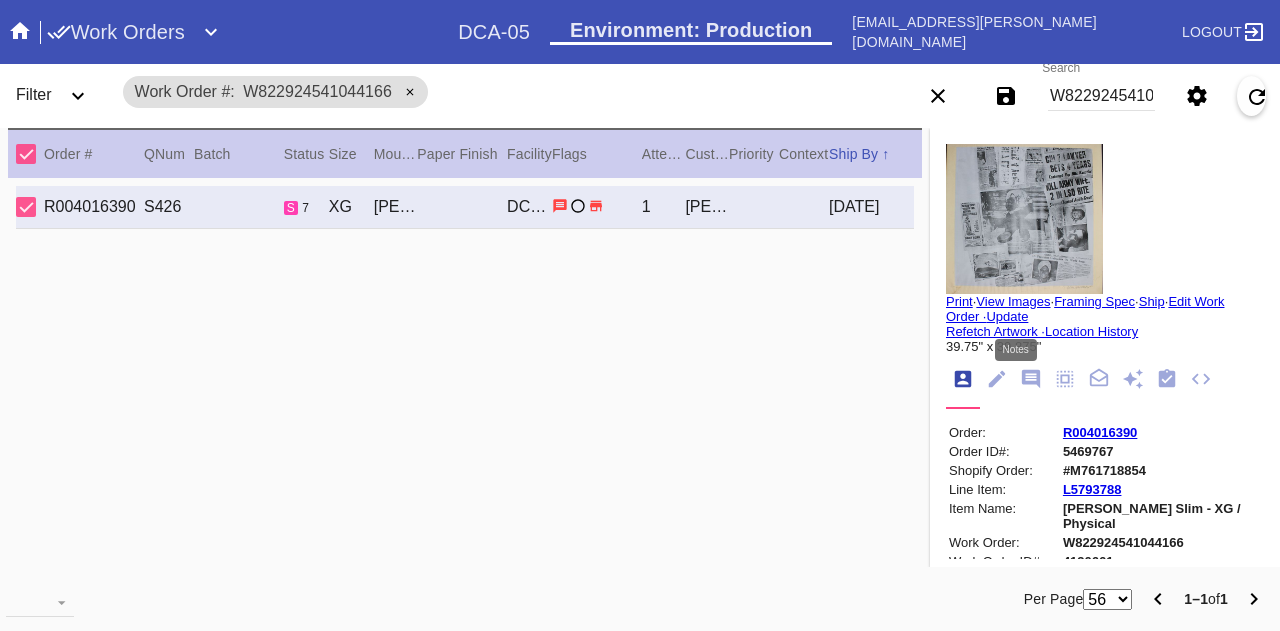 click 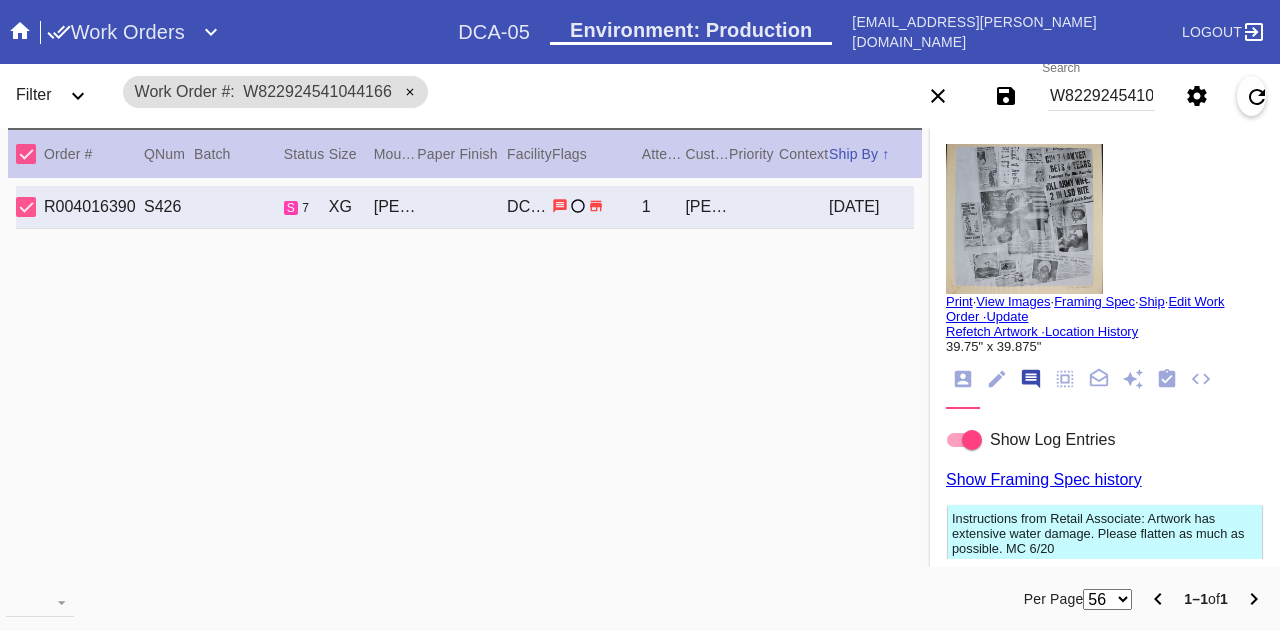 scroll, scrollTop: 122, scrollLeft: 0, axis: vertical 